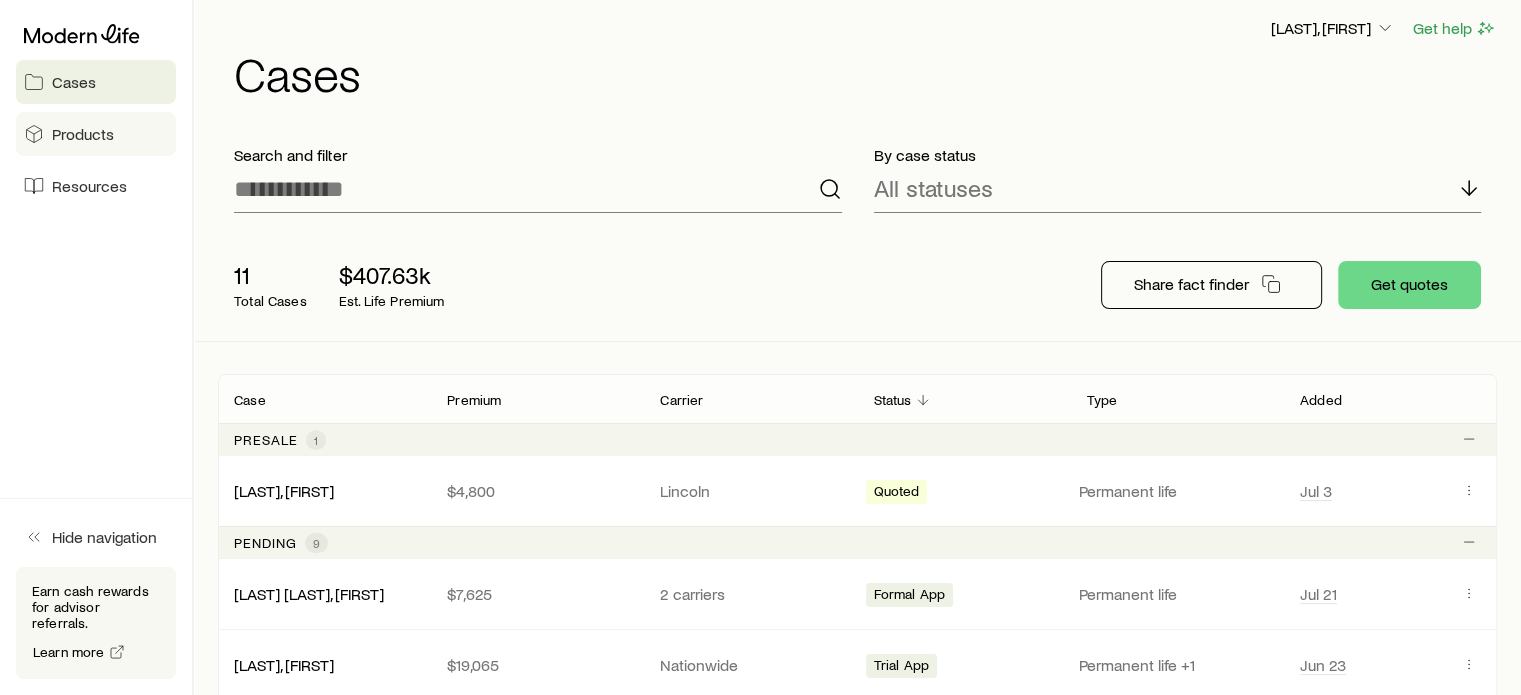 scroll, scrollTop: 100, scrollLeft: 0, axis: vertical 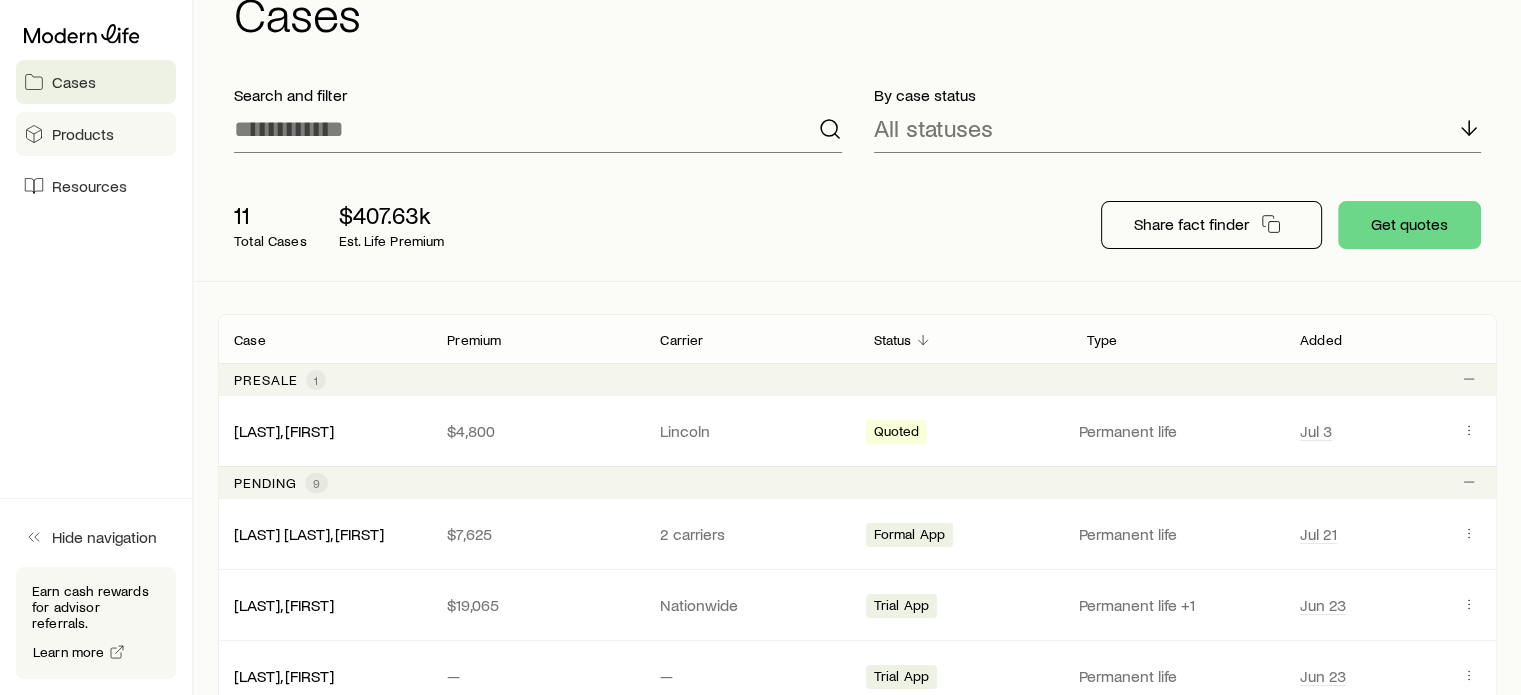 click on "Products" at bounding box center (83, 134) 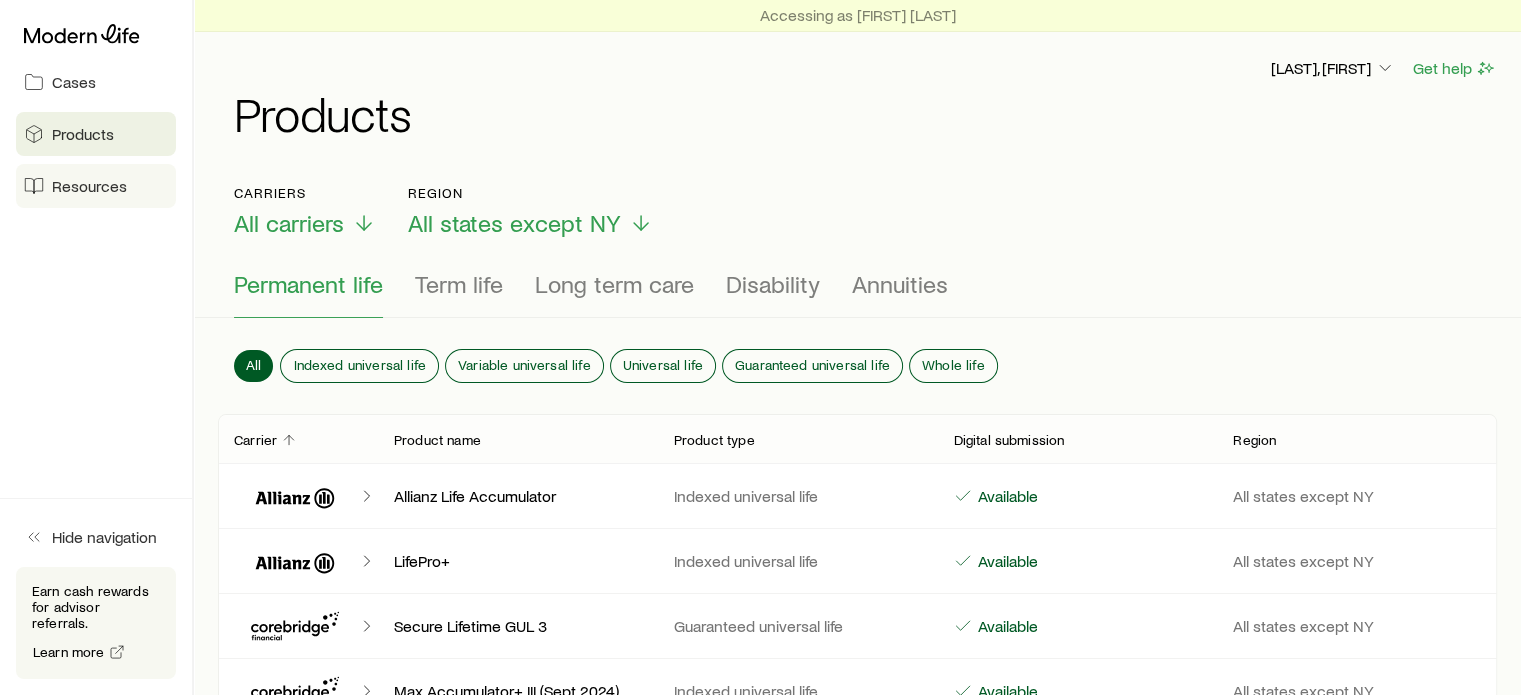 click on "Resources" at bounding box center [89, 186] 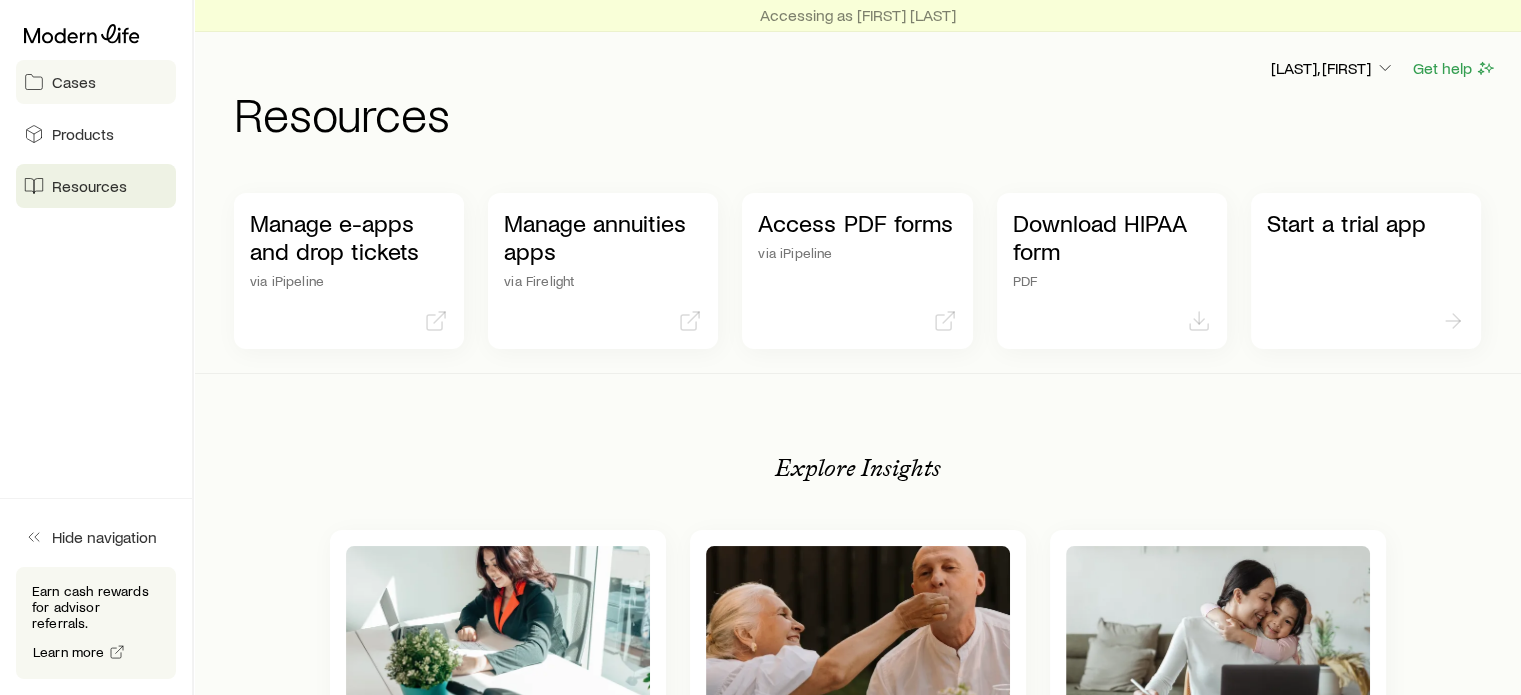 click on "Cases" at bounding box center [74, 82] 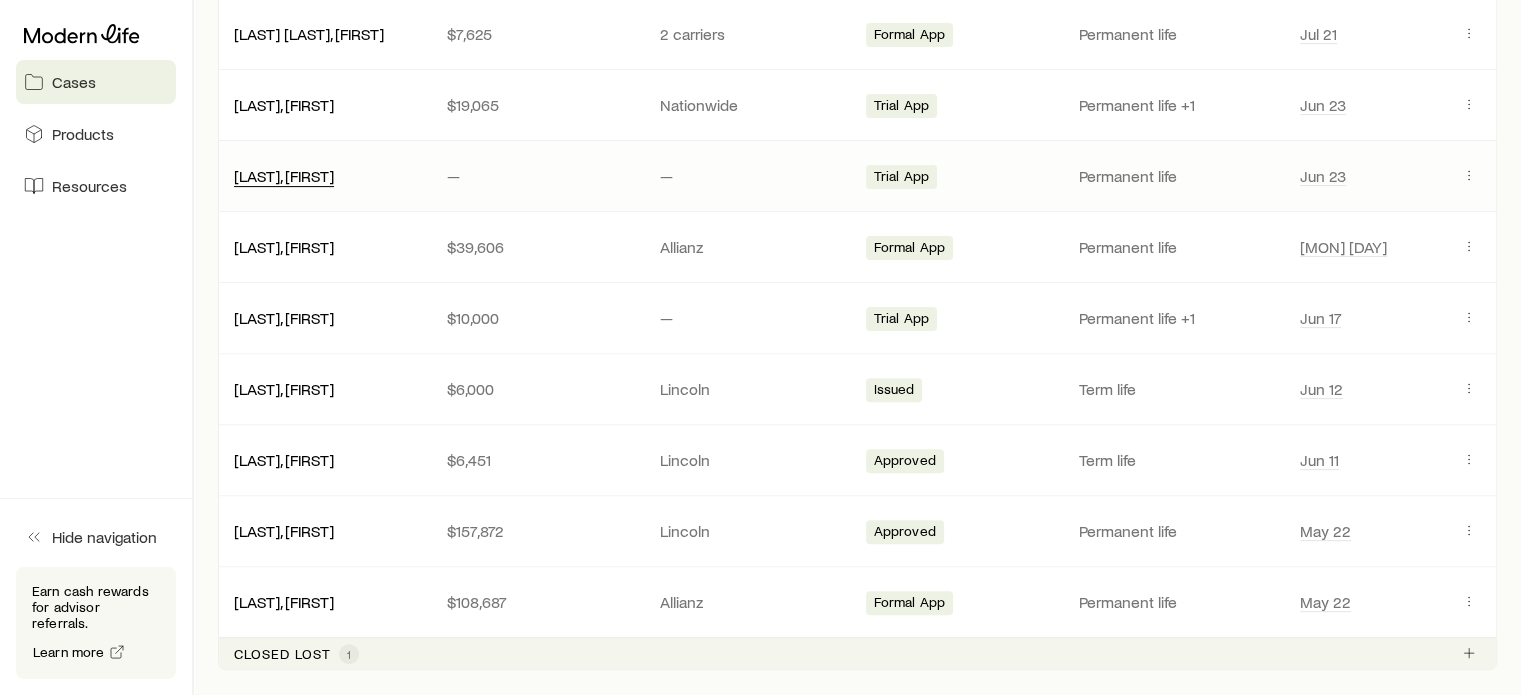 scroll, scrollTop: 500, scrollLeft: 0, axis: vertical 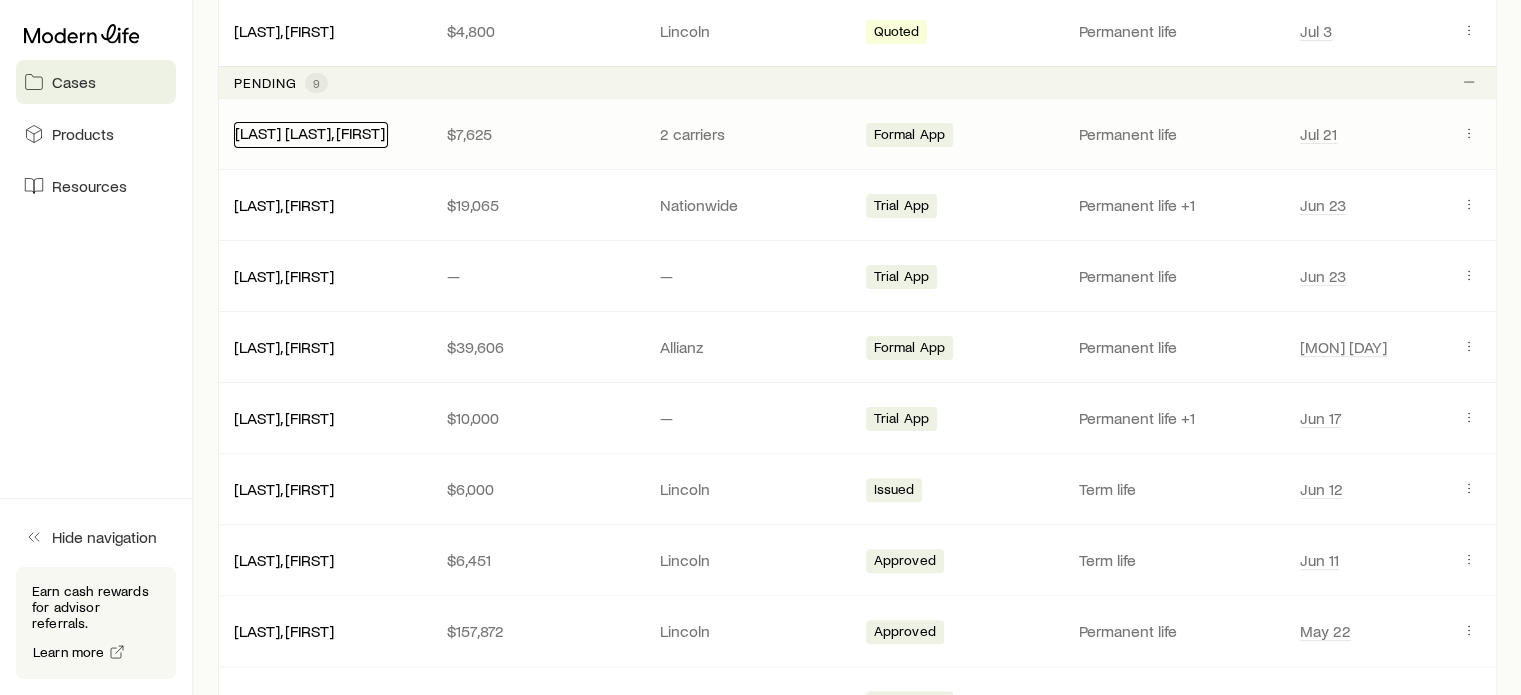click on "[LAST] [LAST], [FIRST]" at bounding box center [311, 135] 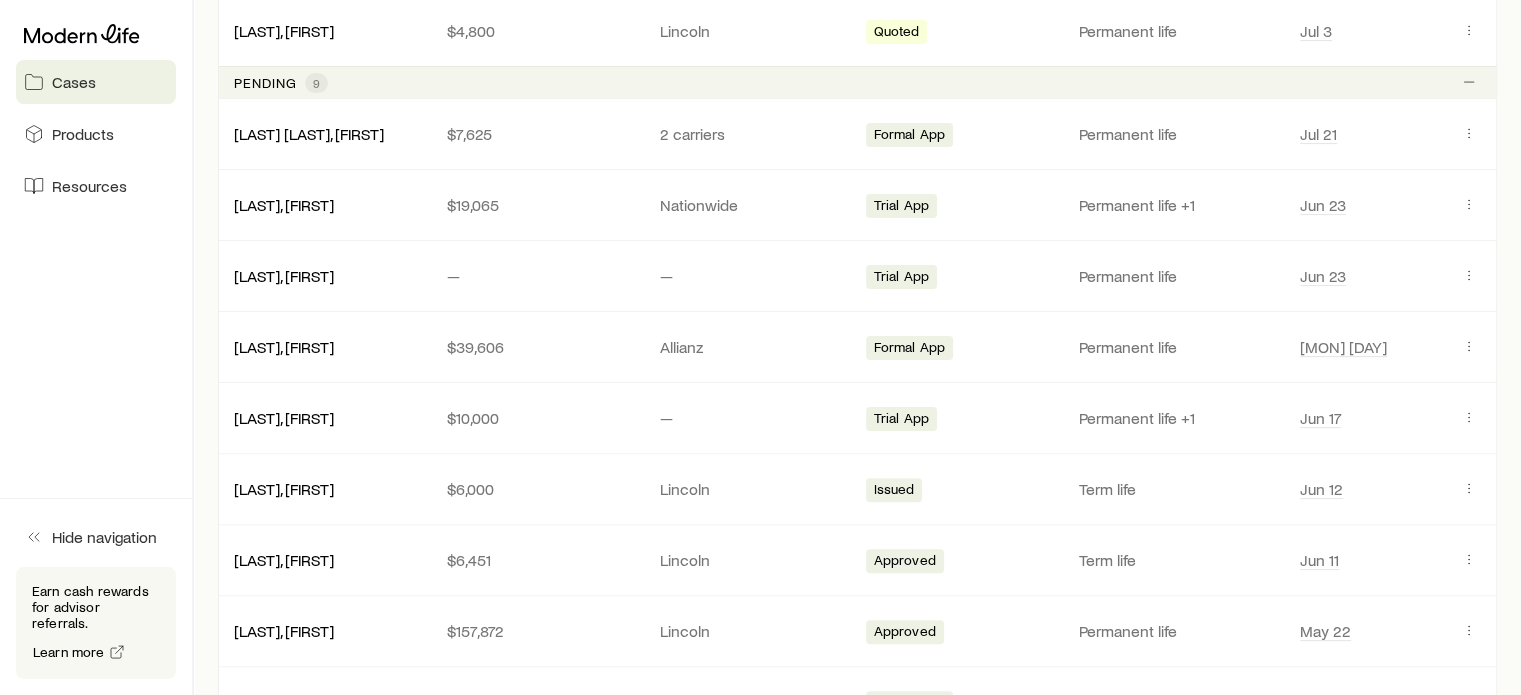 drag, startPoint x: 70, startPoint y: 442, endPoint x: 202, endPoint y: 330, distance: 173.11269 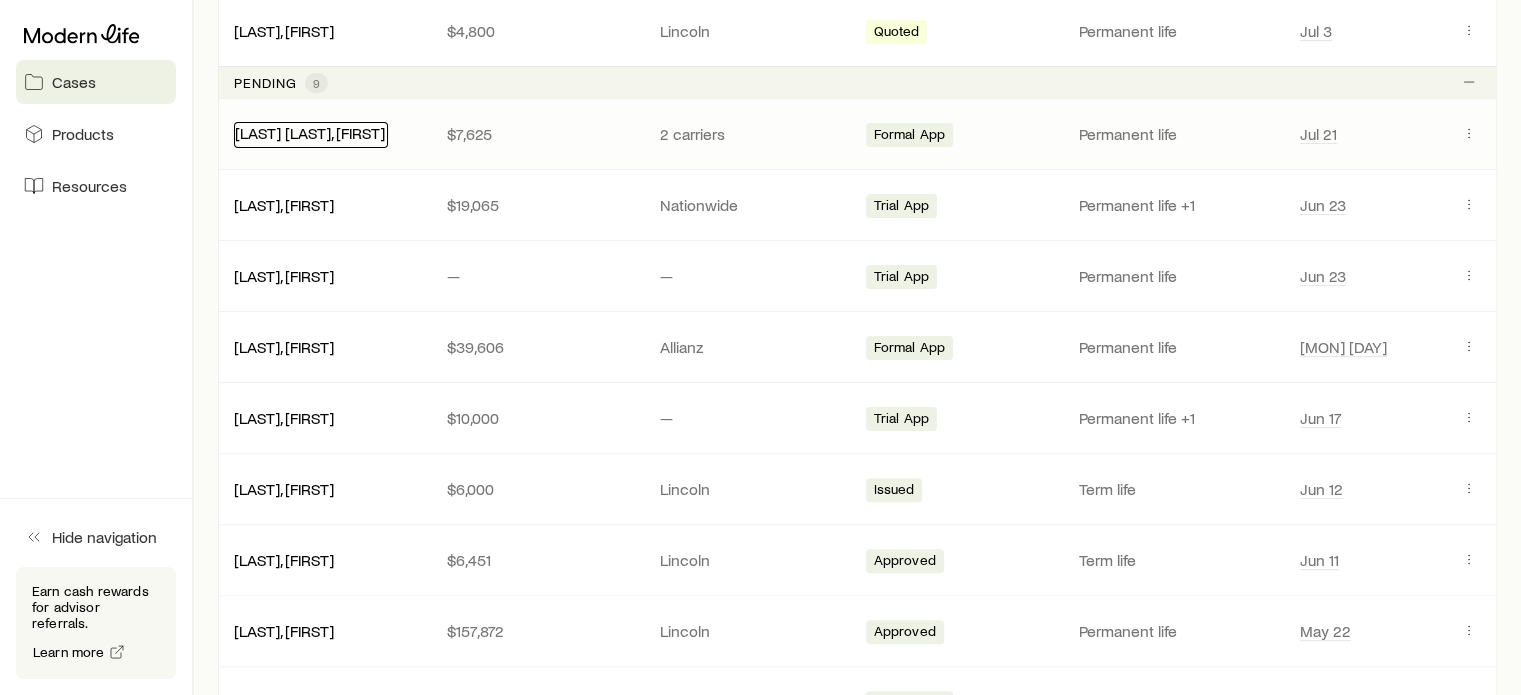 click on "[LAST] [LAST], [FIRST]" at bounding box center (310, 132) 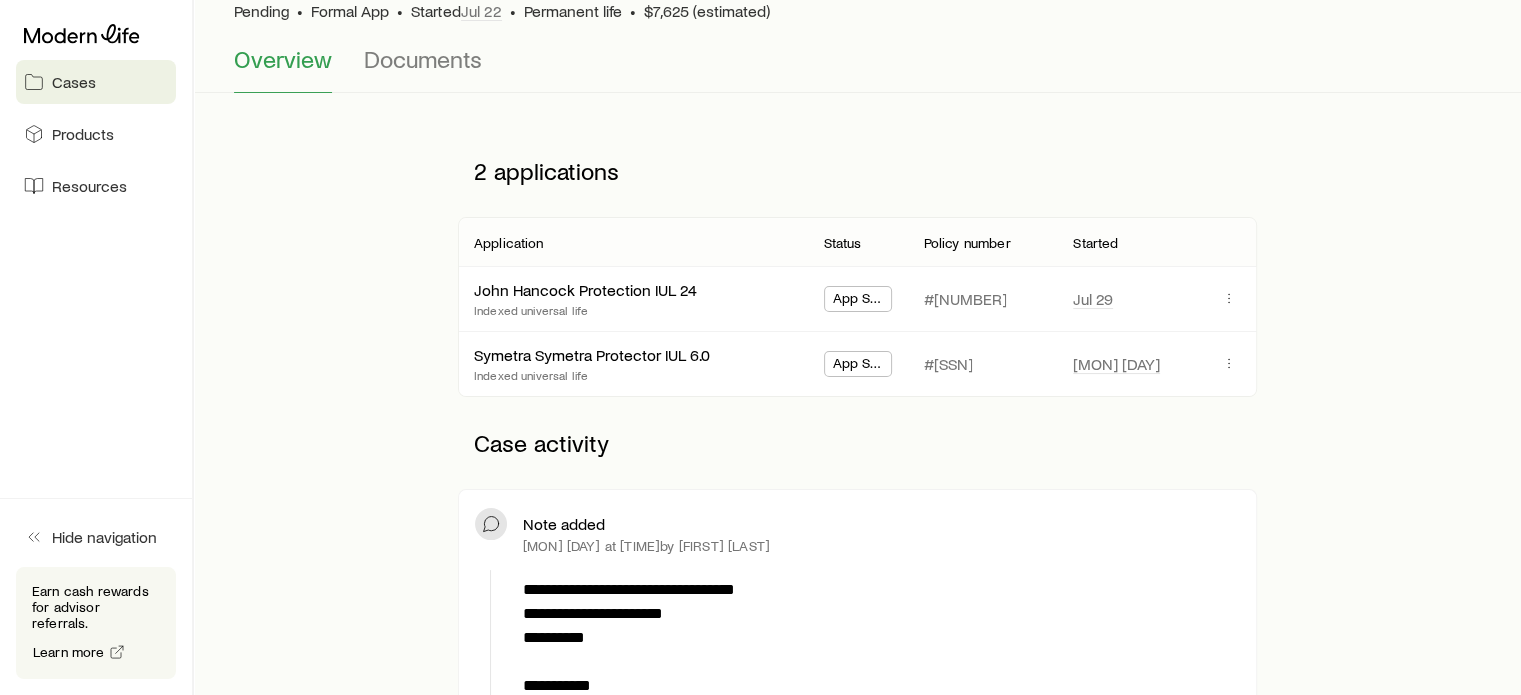scroll, scrollTop: 200, scrollLeft: 0, axis: vertical 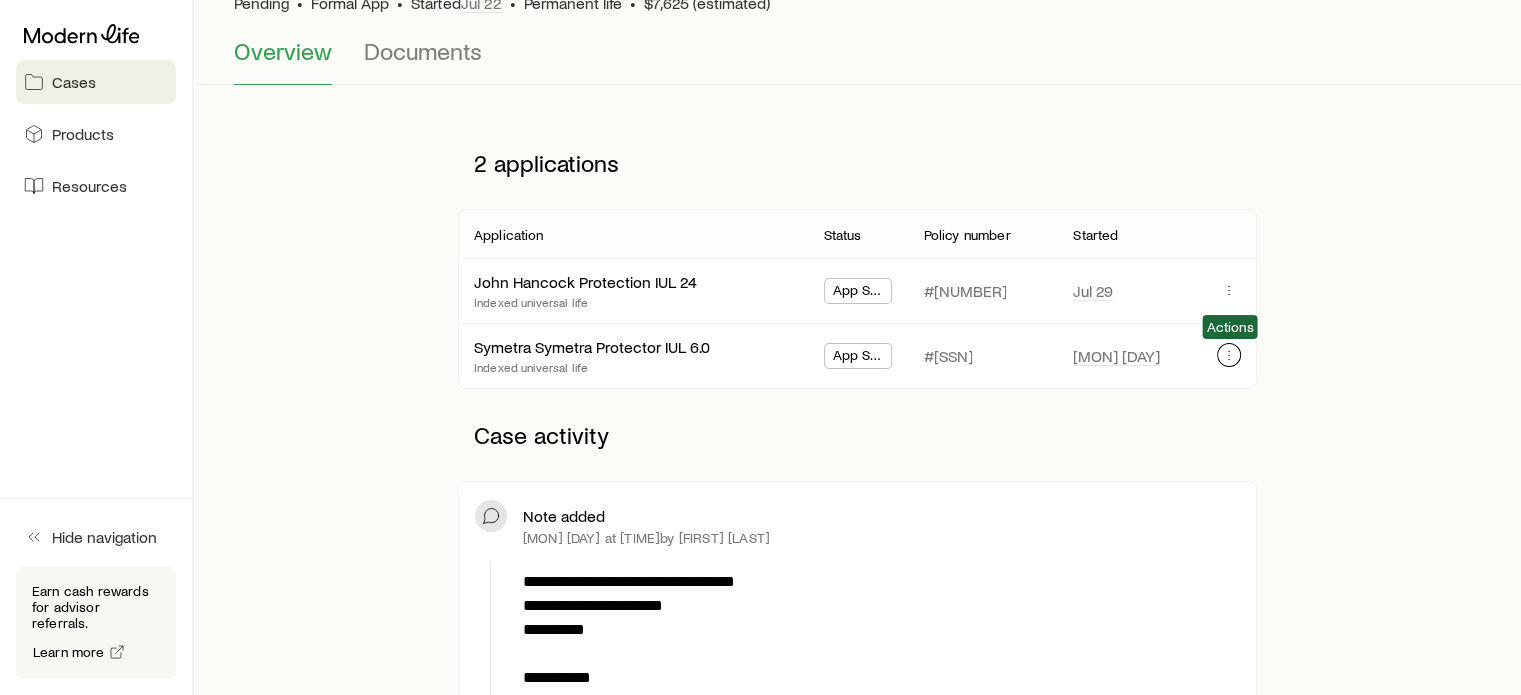 click 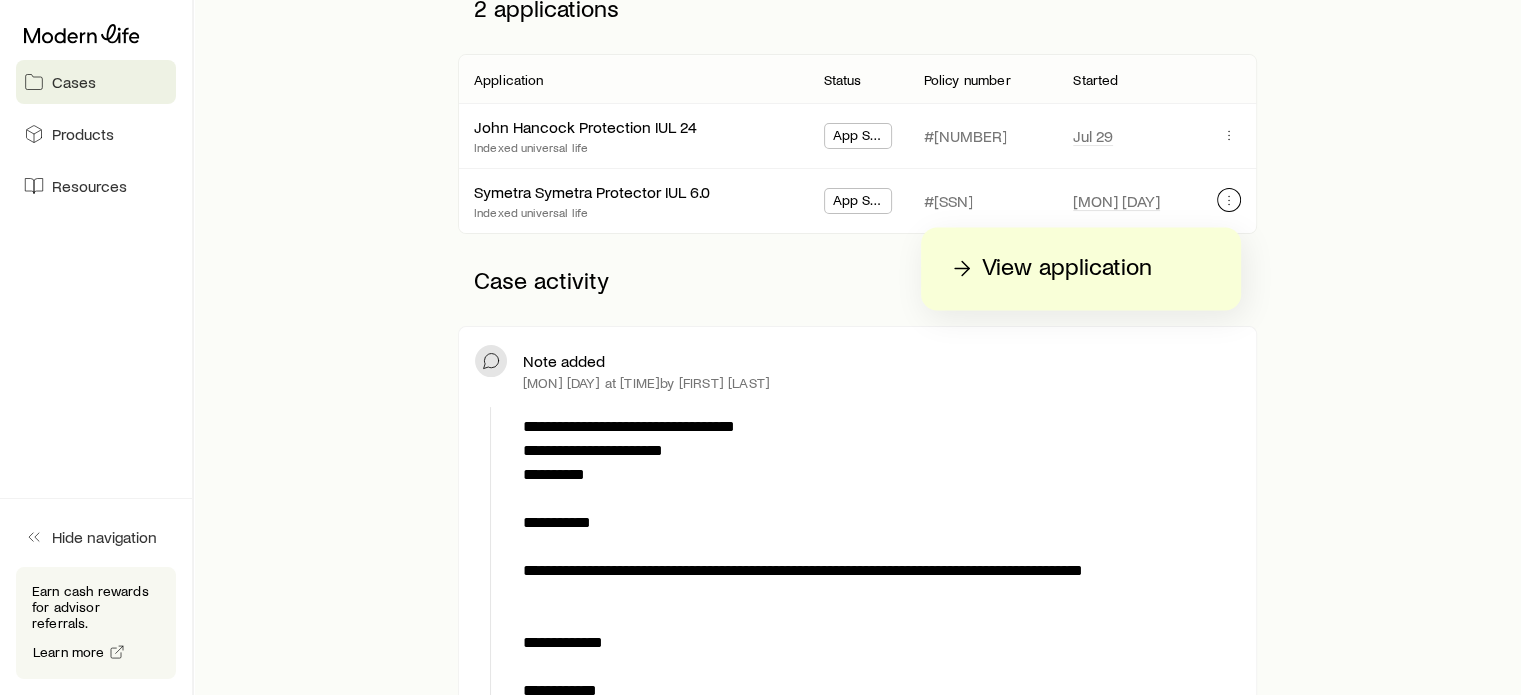 scroll, scrollTop: 500, scrollLeft: 0, axis: vertical 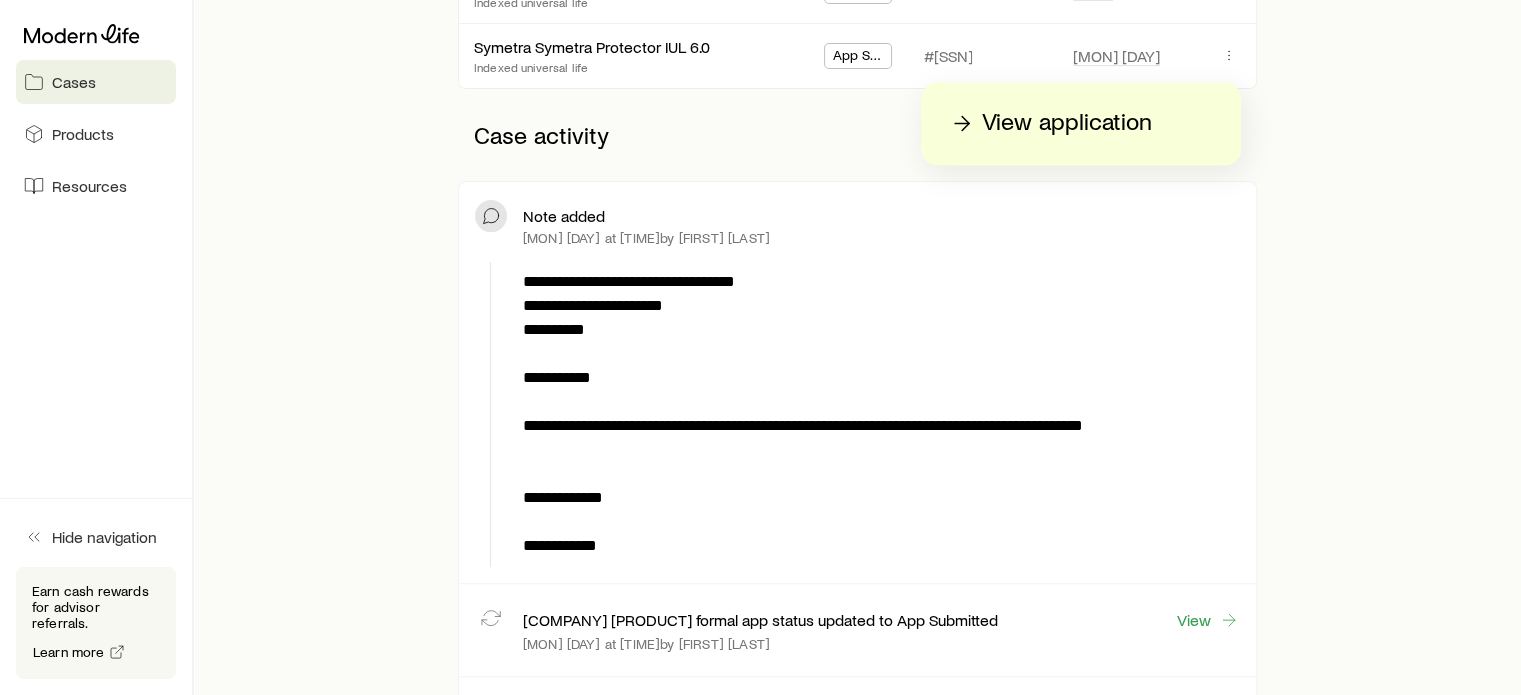 click on "View application" at bounding box center (1067, 123) 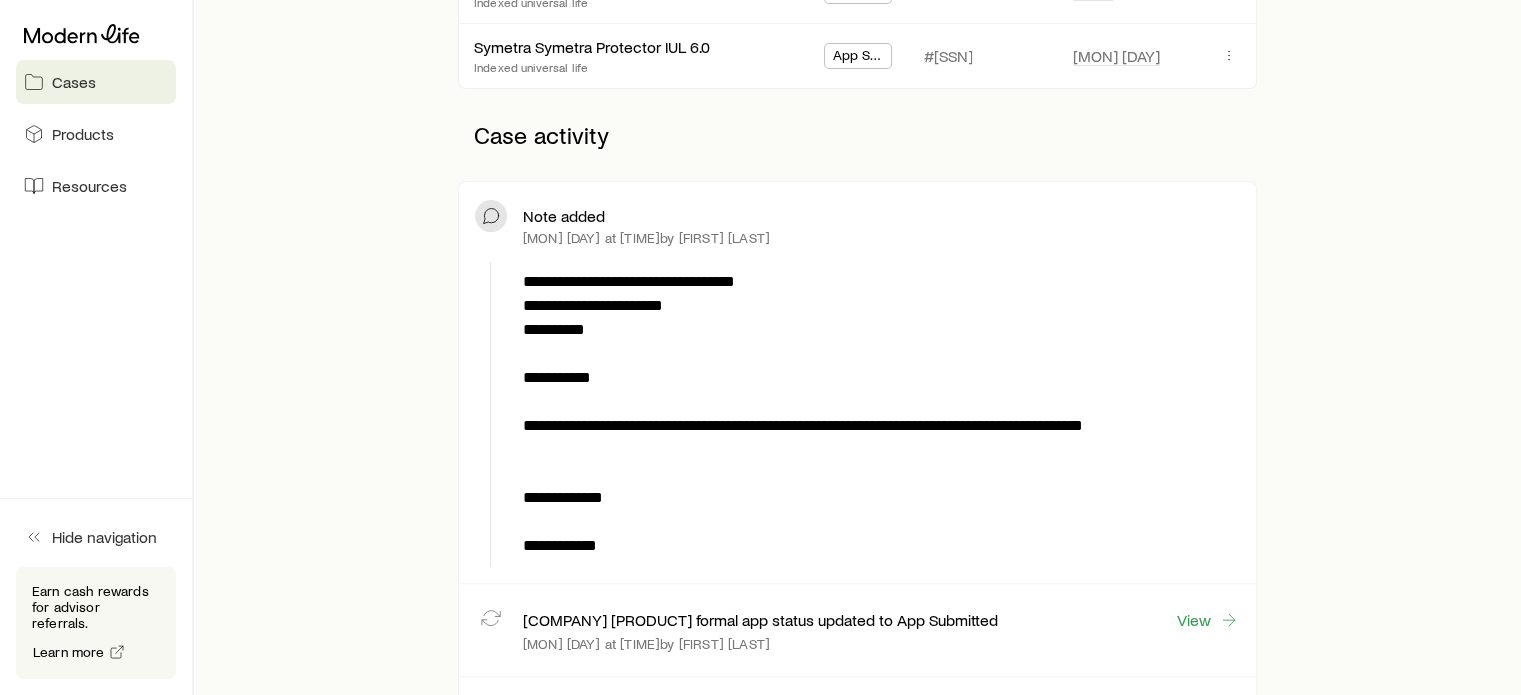scroll, scrollTop: 0, scrollLeft: 0, axis: both 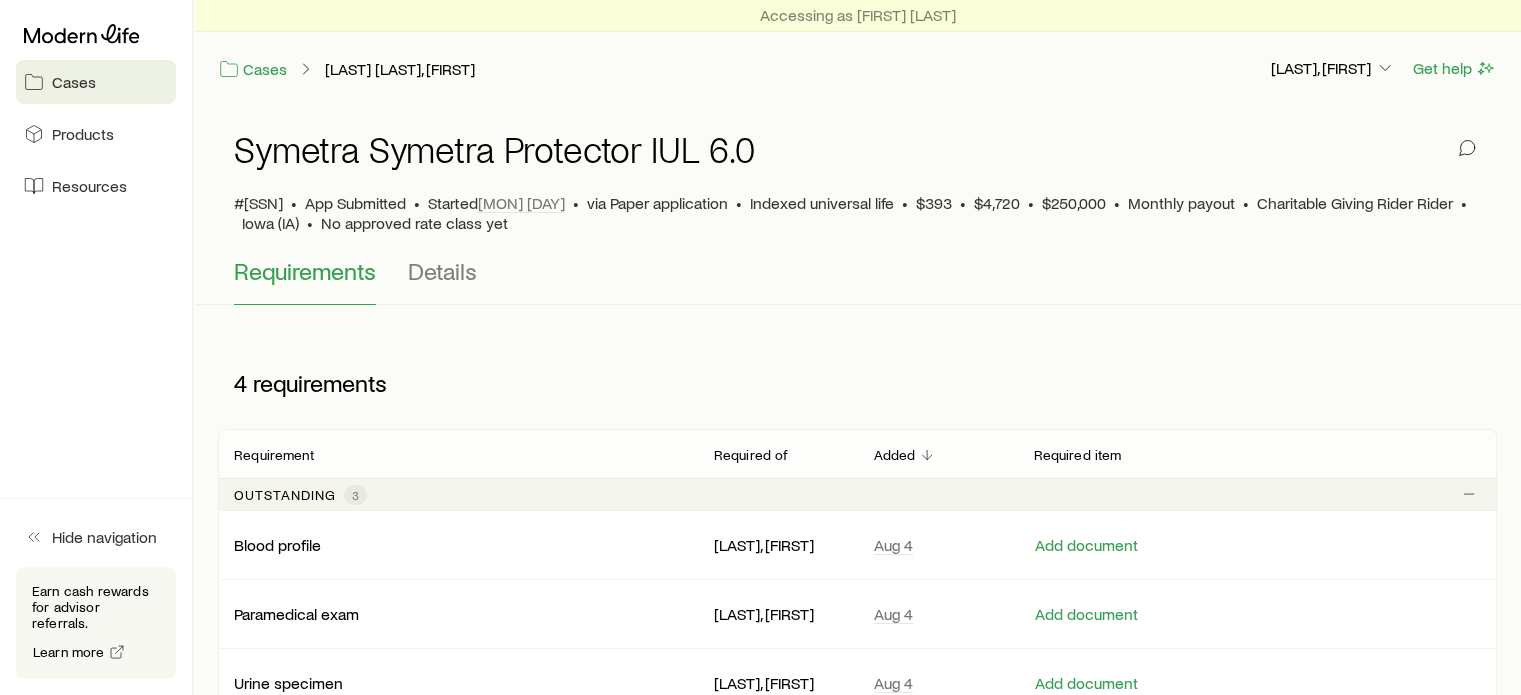 click on "#[SSN]" at bounding box center [258, 203] 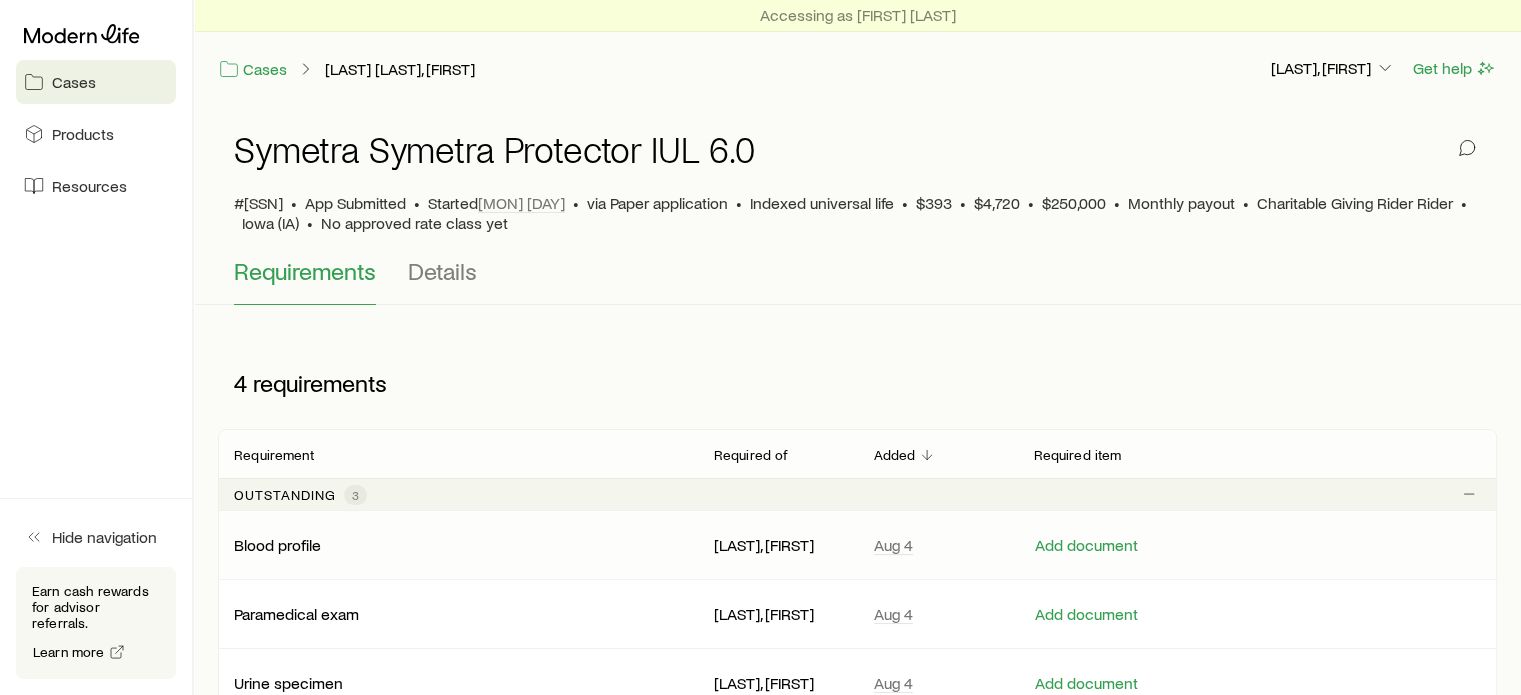 copy on "[SSN]" 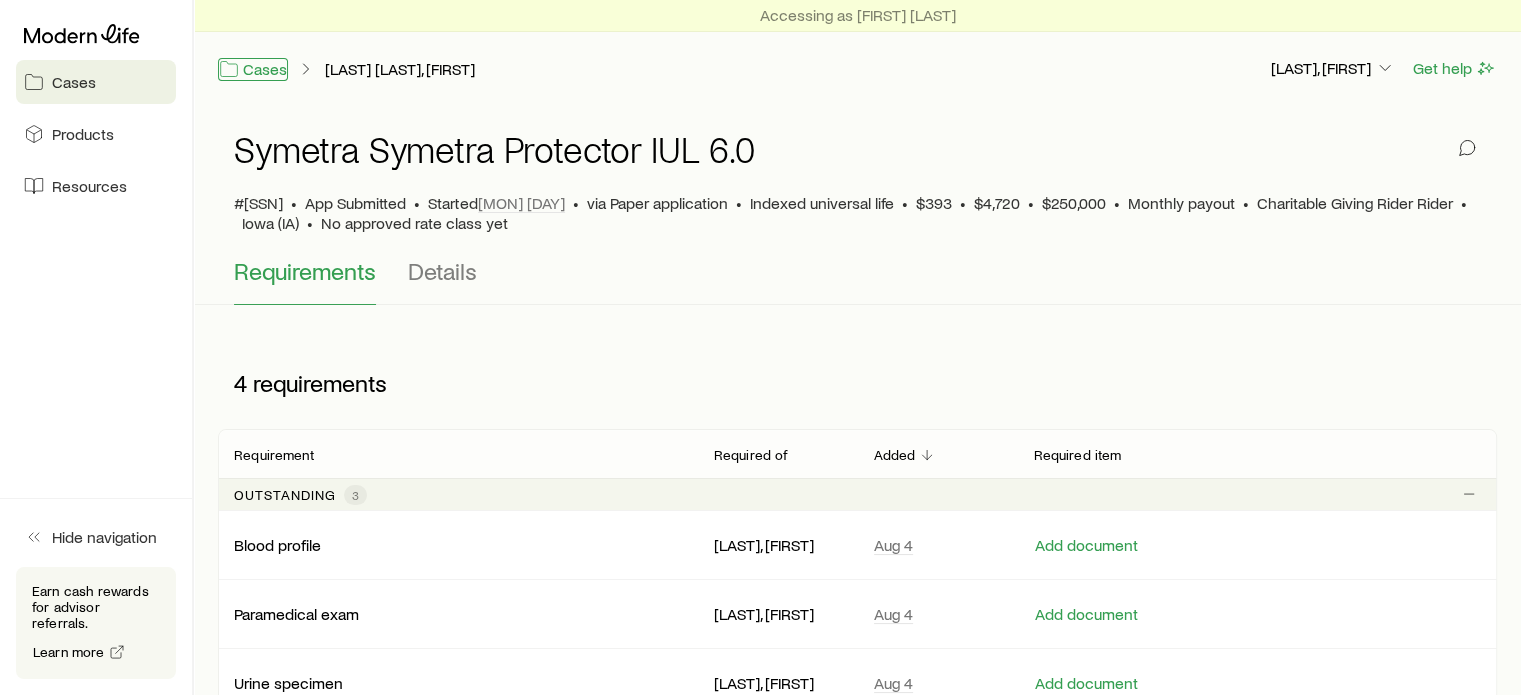 click on "Cases" at bounding box center [253, 69] 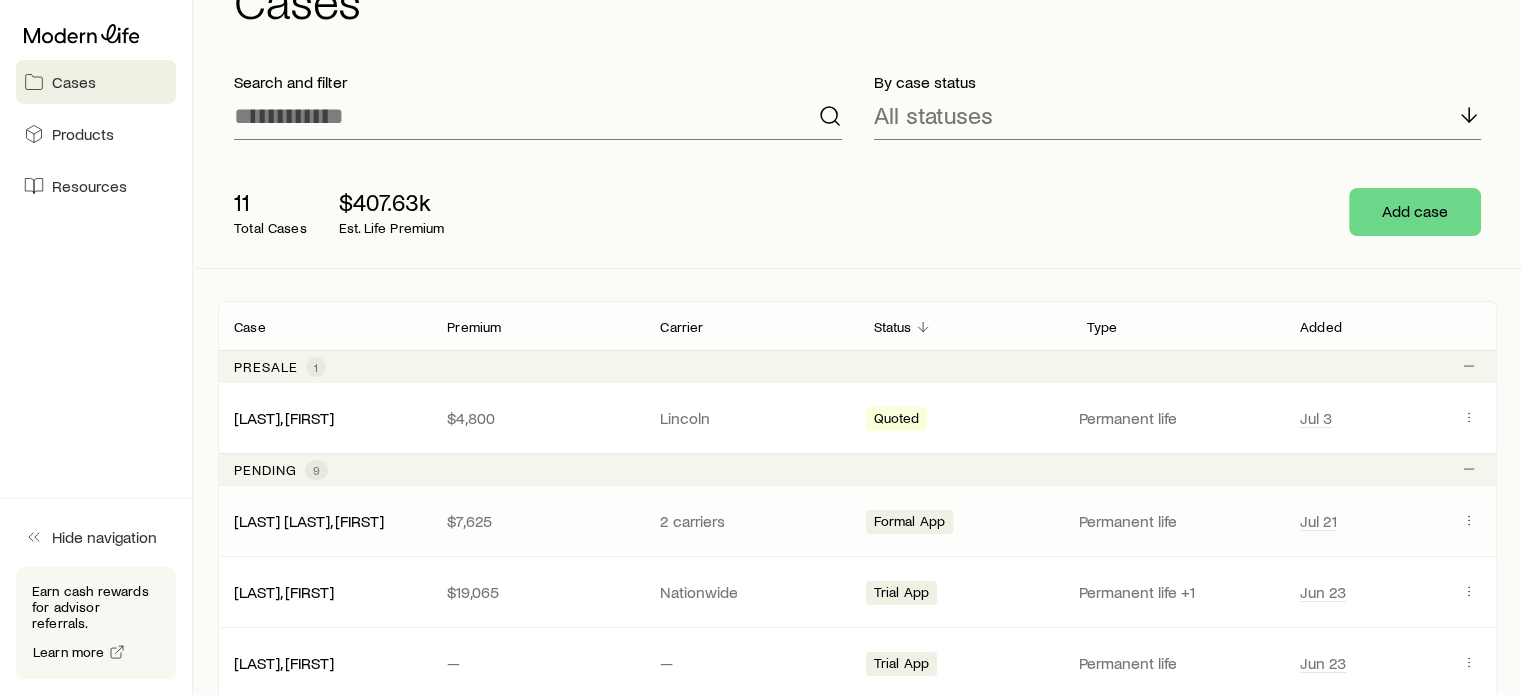 scroll, scrollTop: 200, scrollLeft: 0, axis: vertical 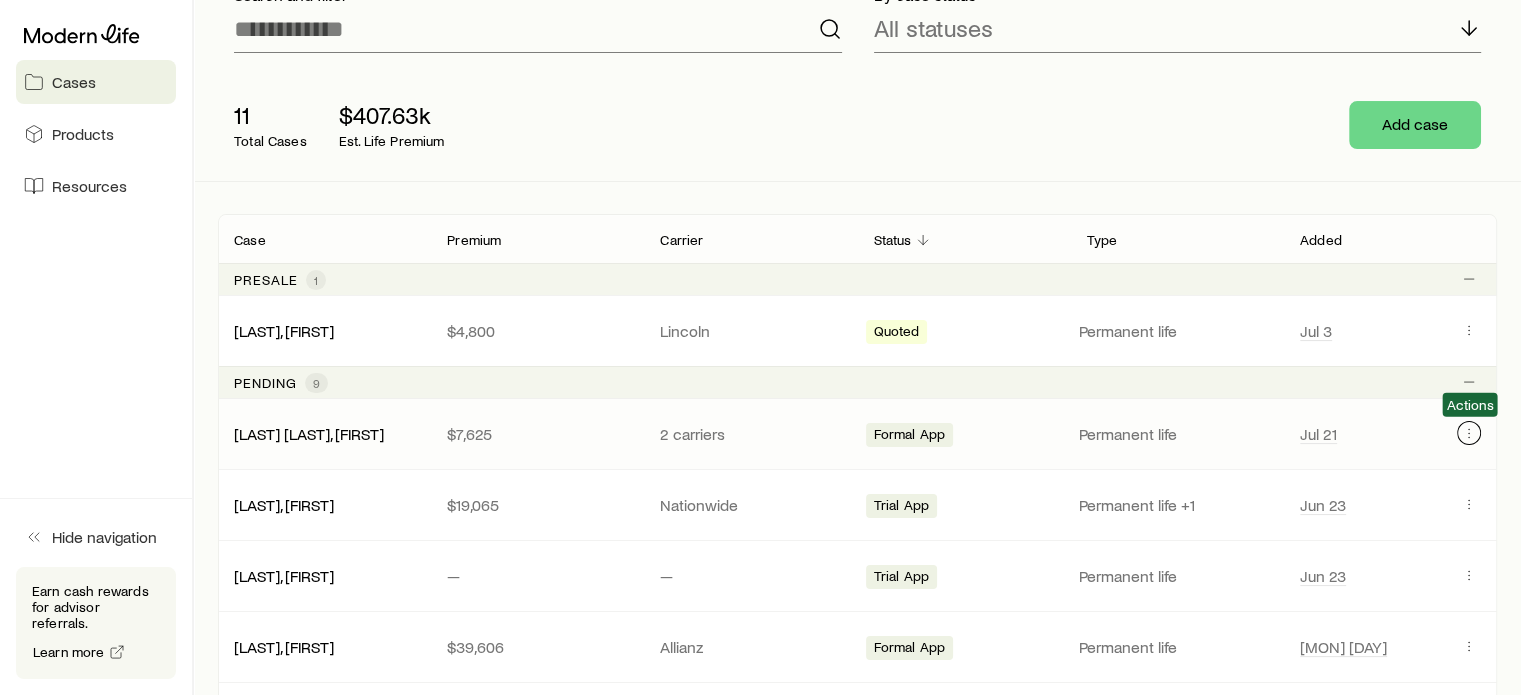 click at bounding box center [1469, 433] 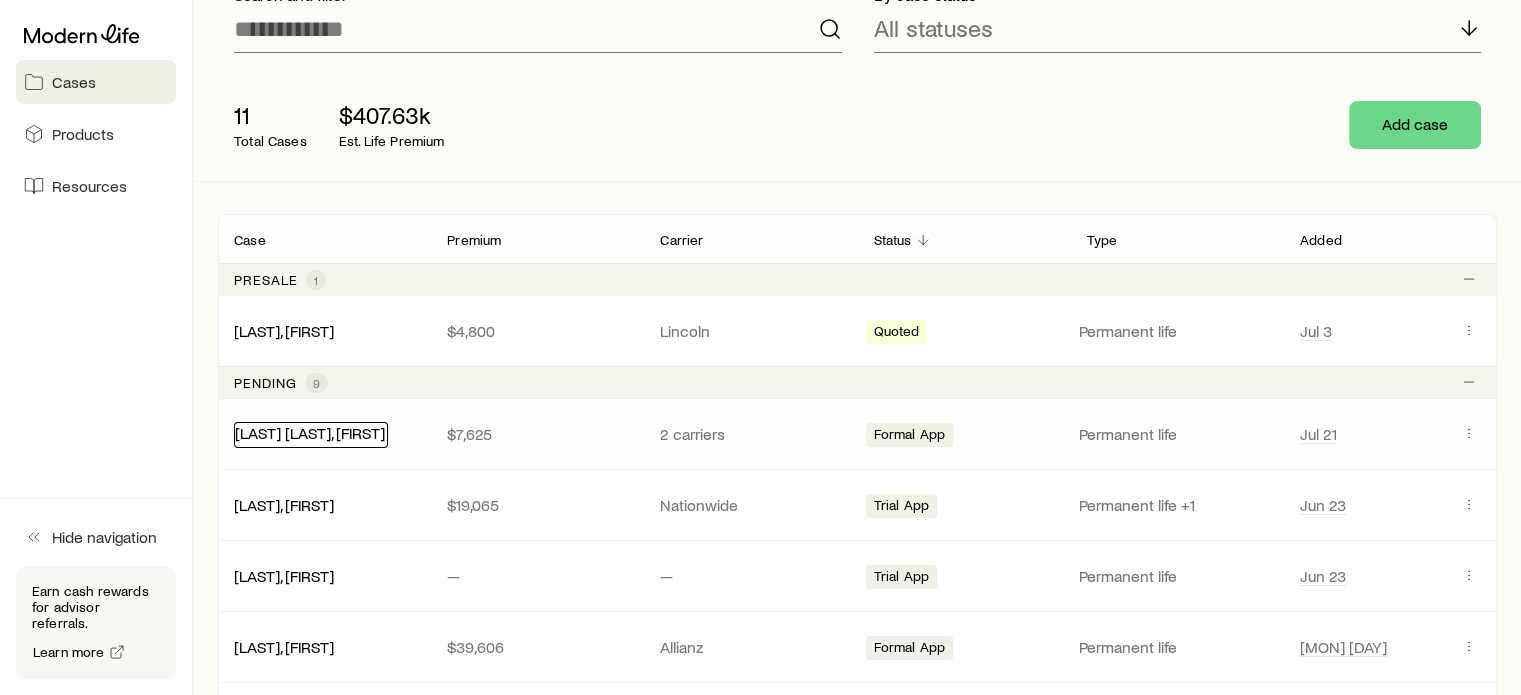 click on "[LAST] [LAST], [FIRST]" at bounding box center (310, 432) 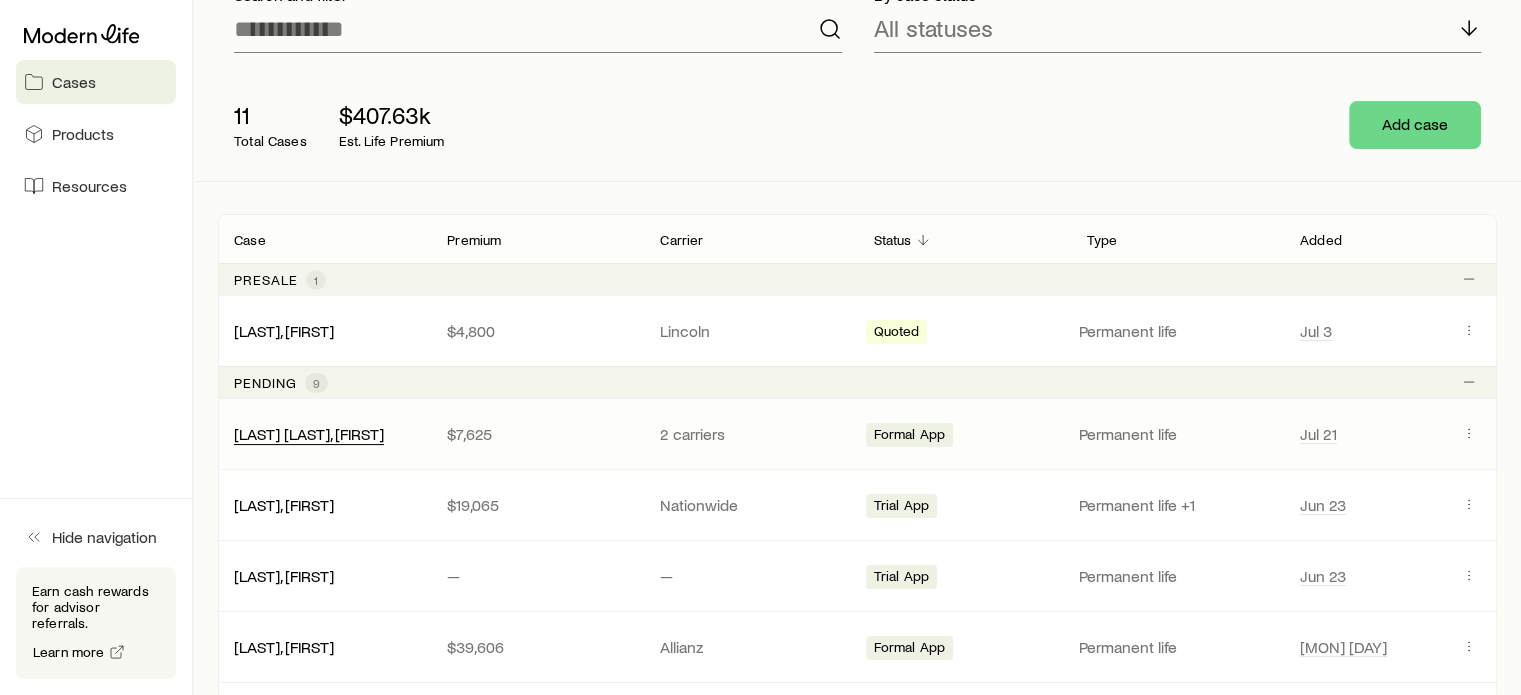 scroll, scrollTop: 0, scrollLeft: 0, axis: both 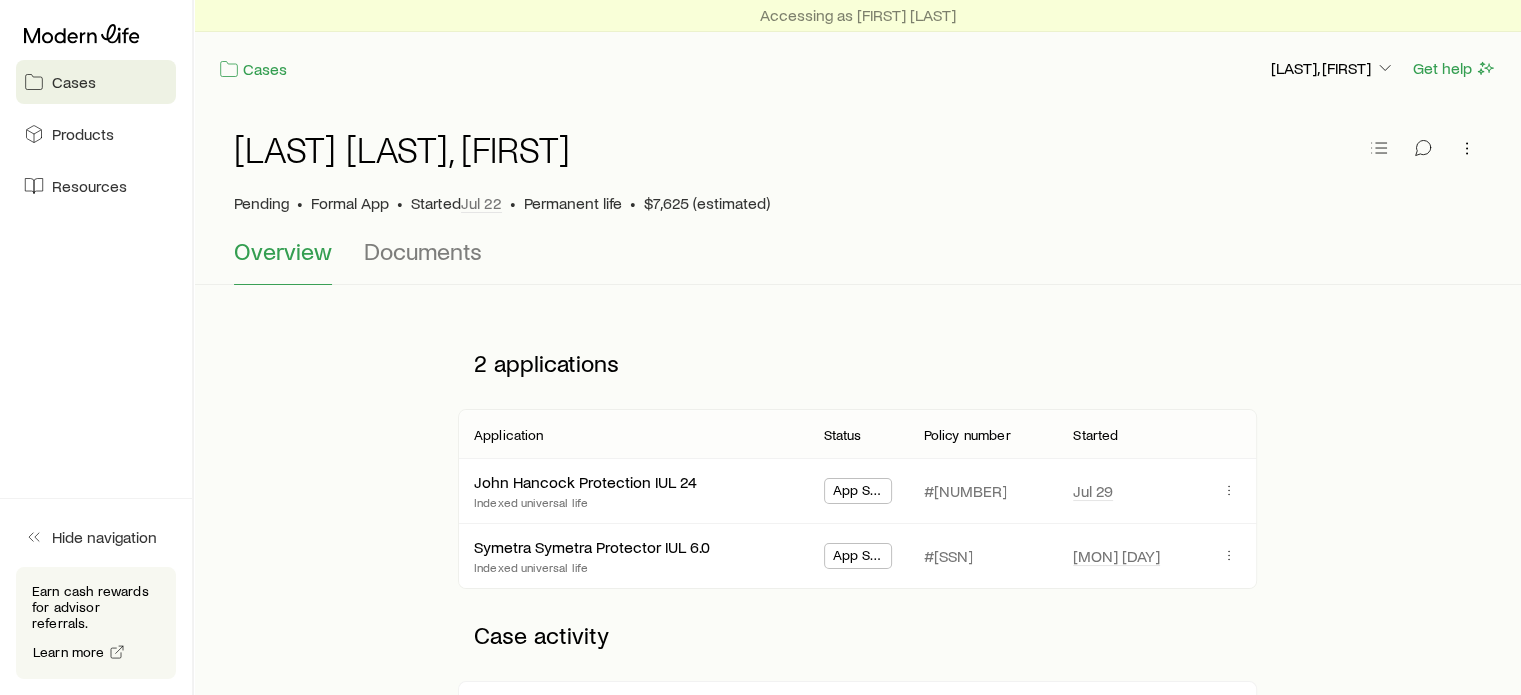 click on "#[NUMBER]" at bounding box center (964, 491) 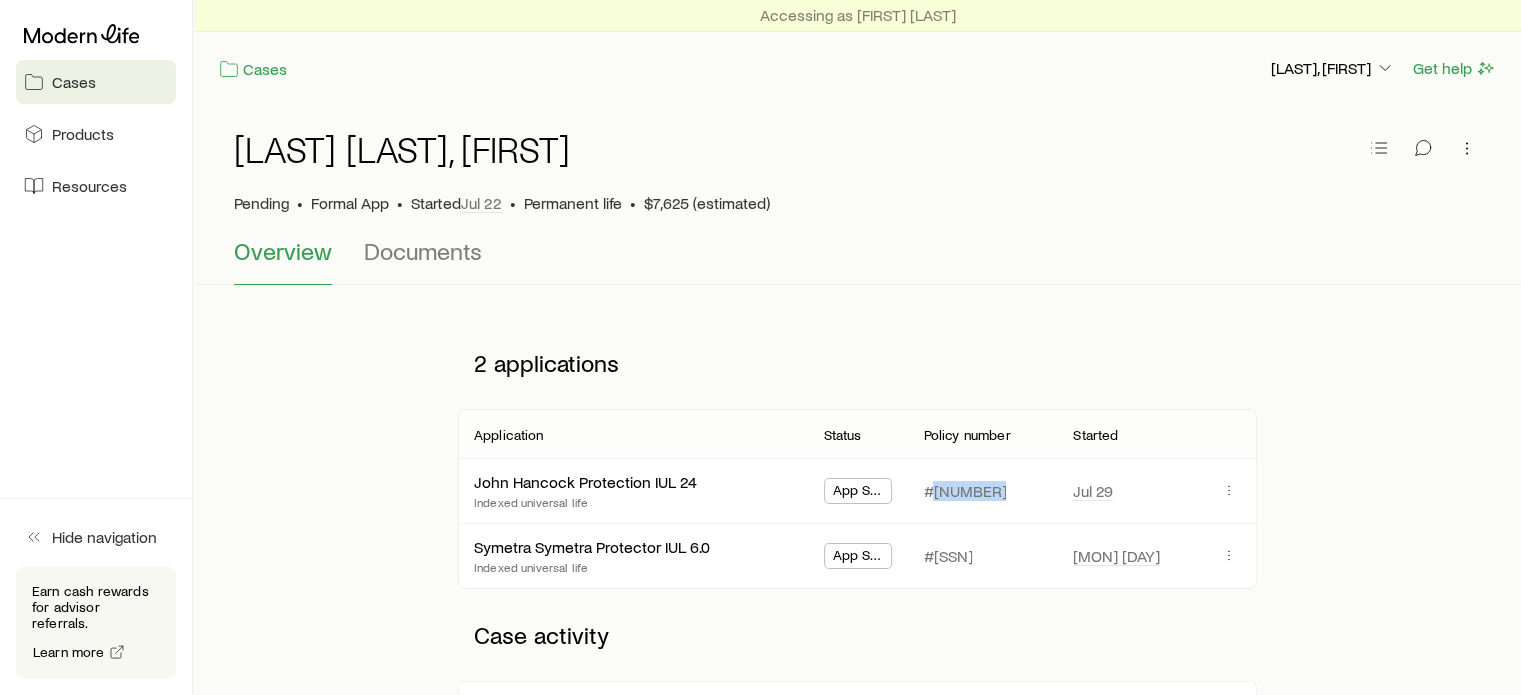 click on "#[NUMBER]" at bounding box center [964, 491] 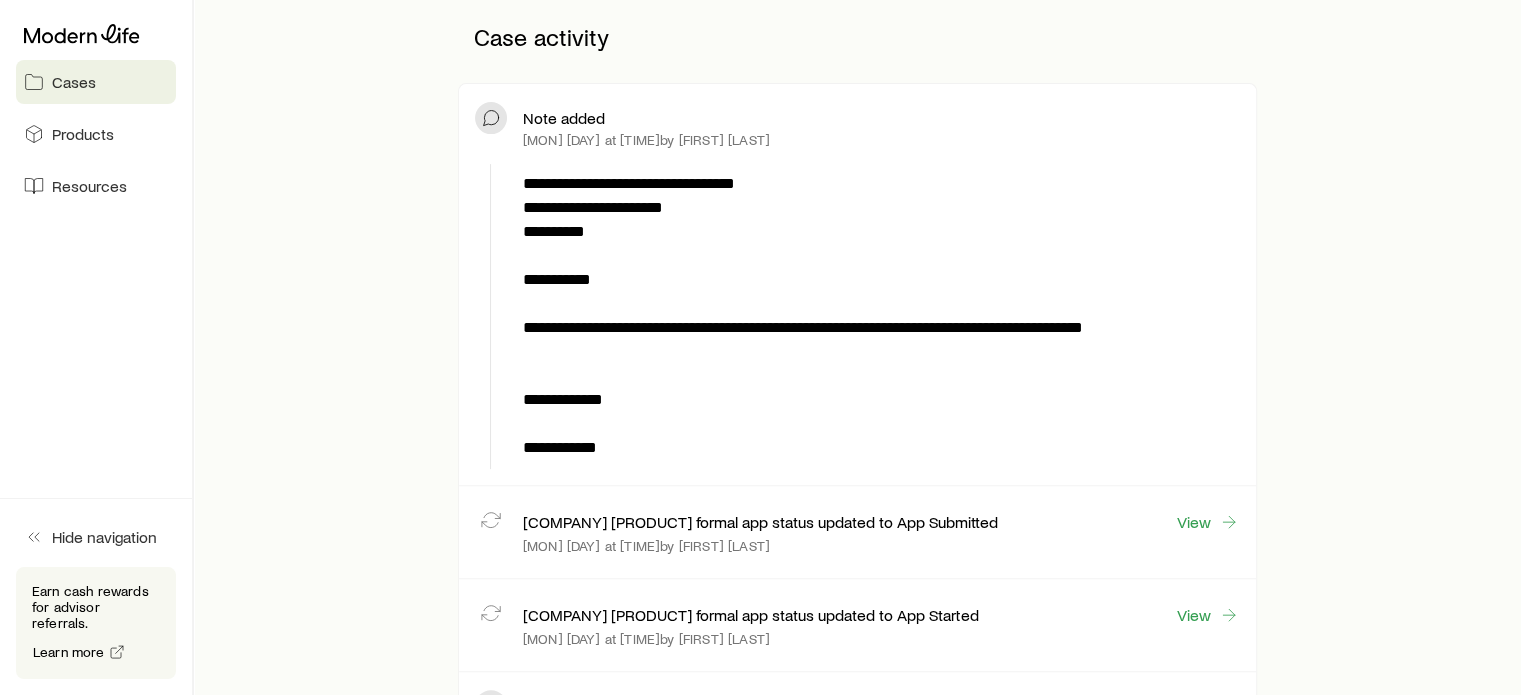 scroll, scrollTop: 600, scrollLeft: 0, axis: vertical 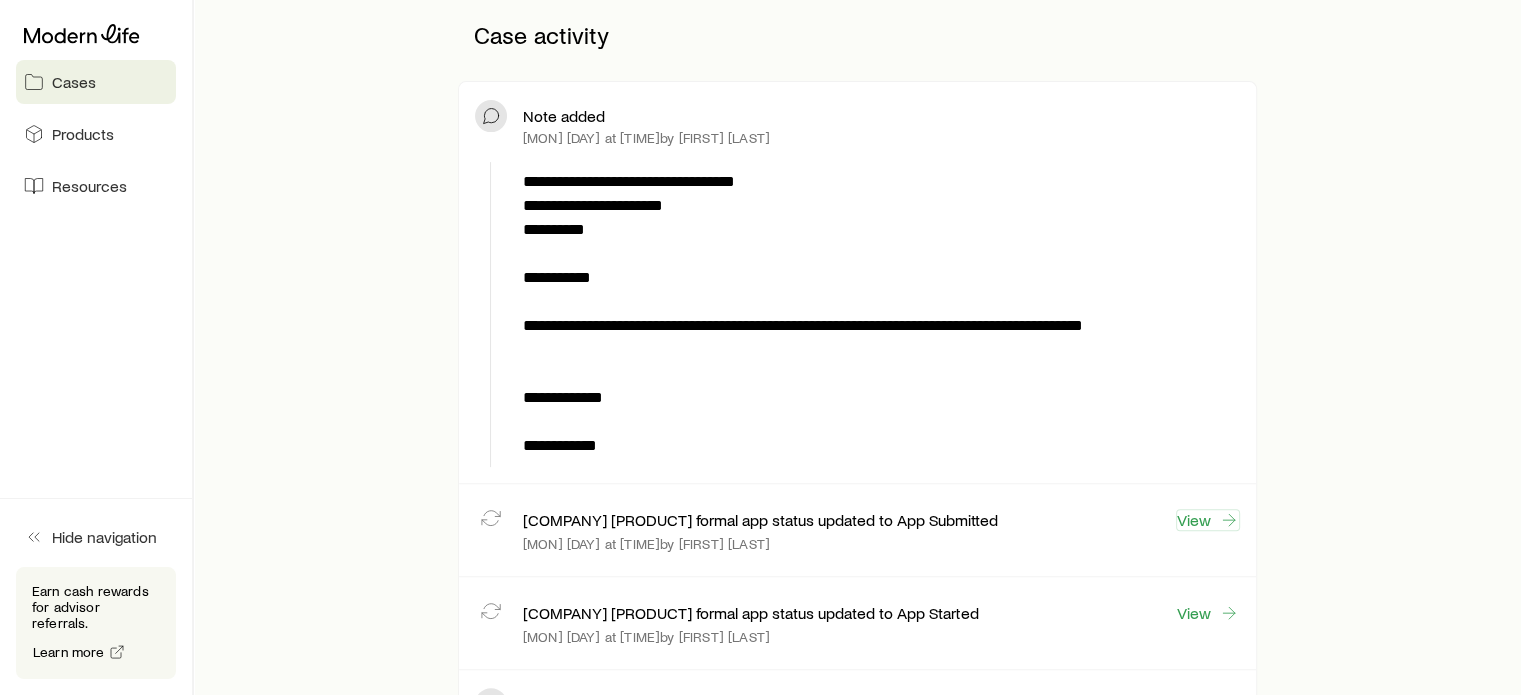 click on "View" at bounding box center (1208, 520) 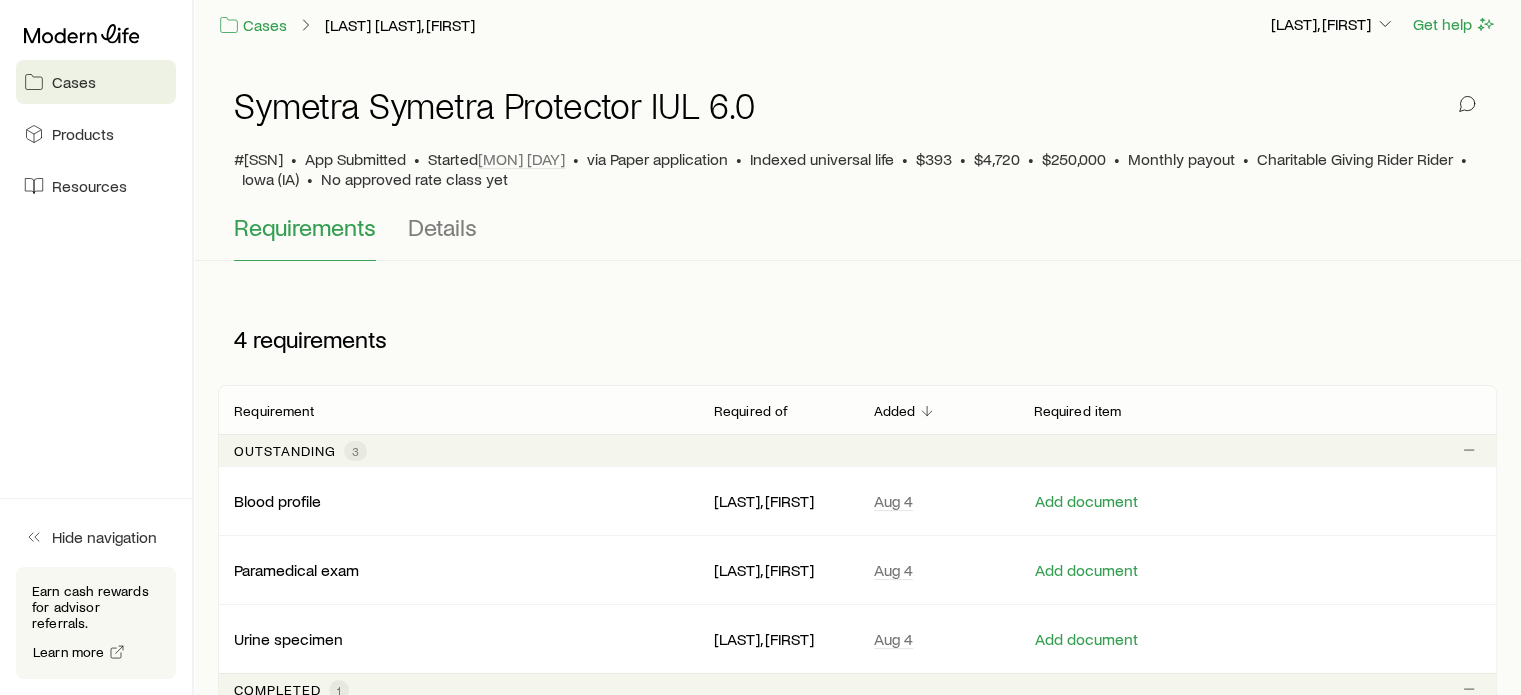 scroll, scrollTop: 0, scrollLeft: 0, axis: both 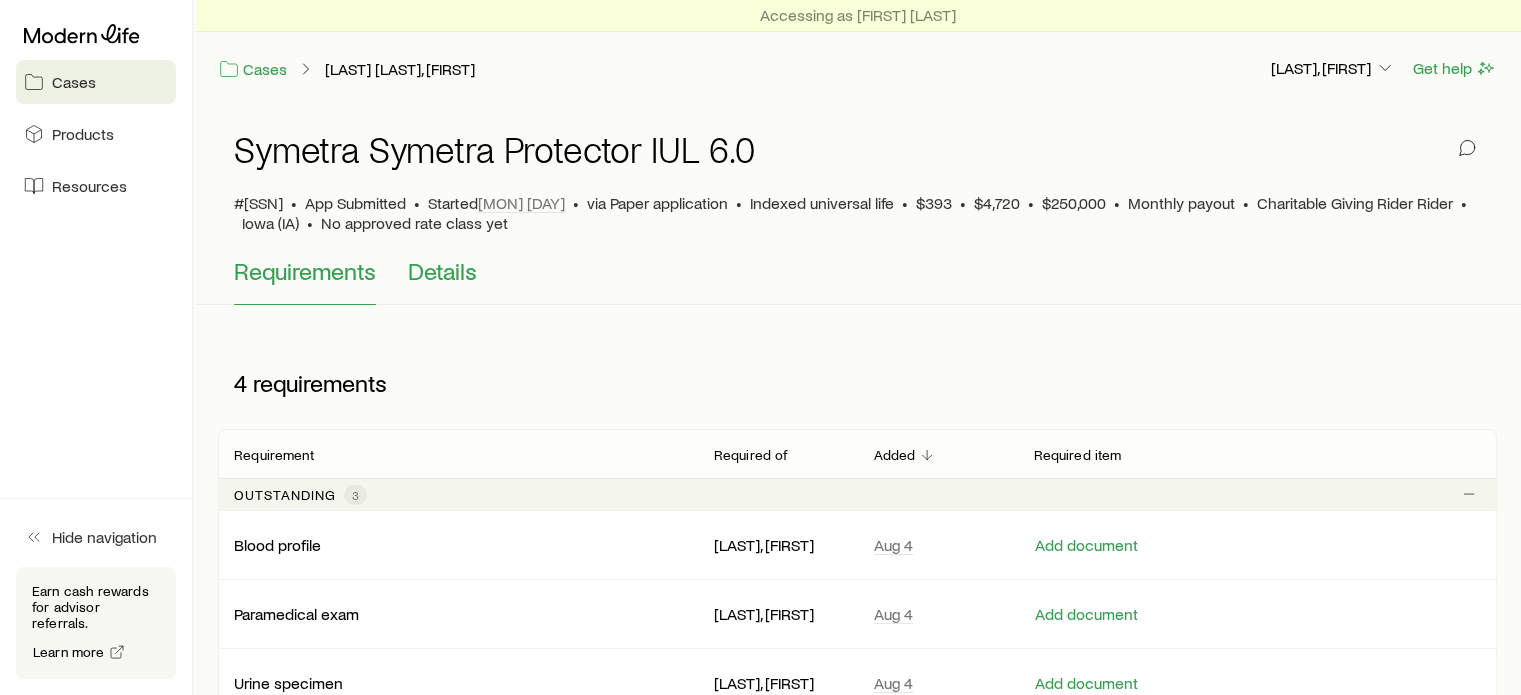 click on "Details" at bounding box center (442, 271) 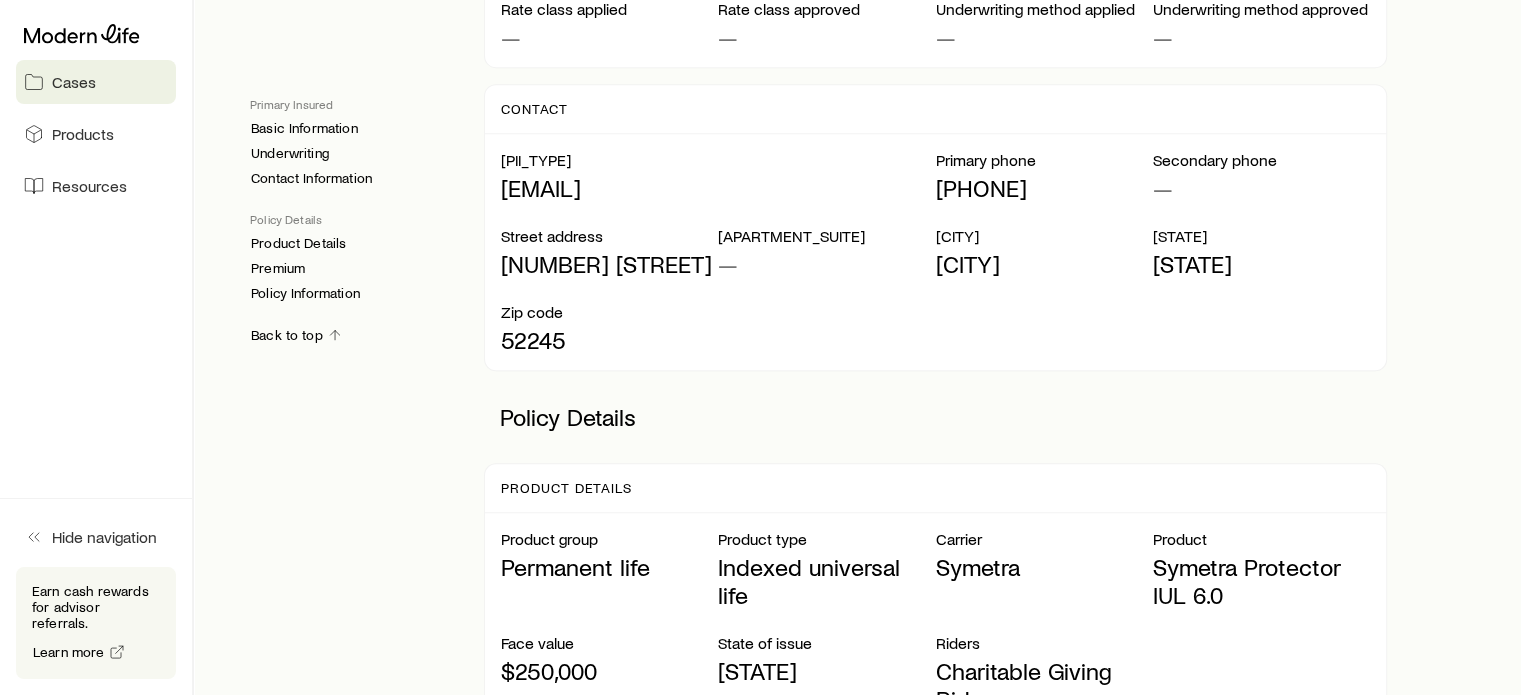 scroll, scrollTop: 700, scrollLeft: 0, axis: vertical 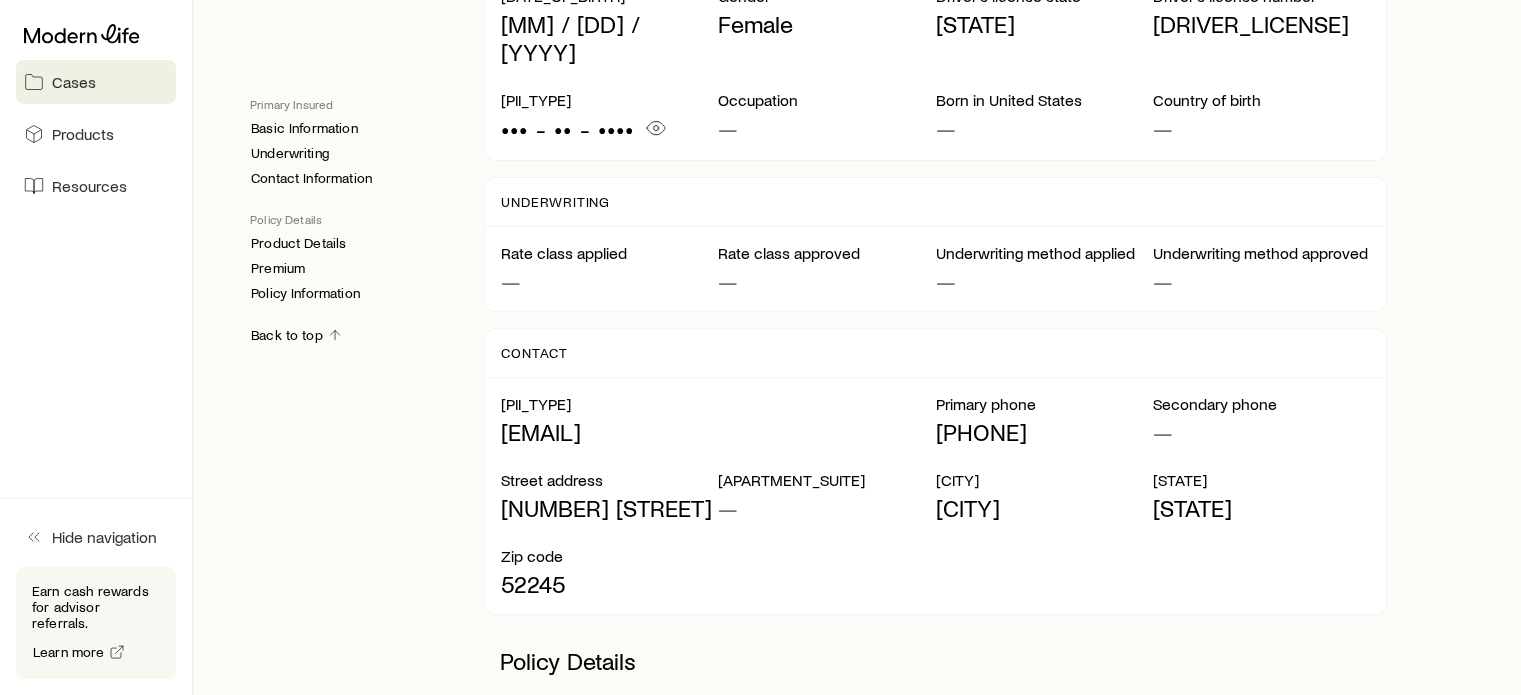click on "Cases" at bounding box center [74, 82] 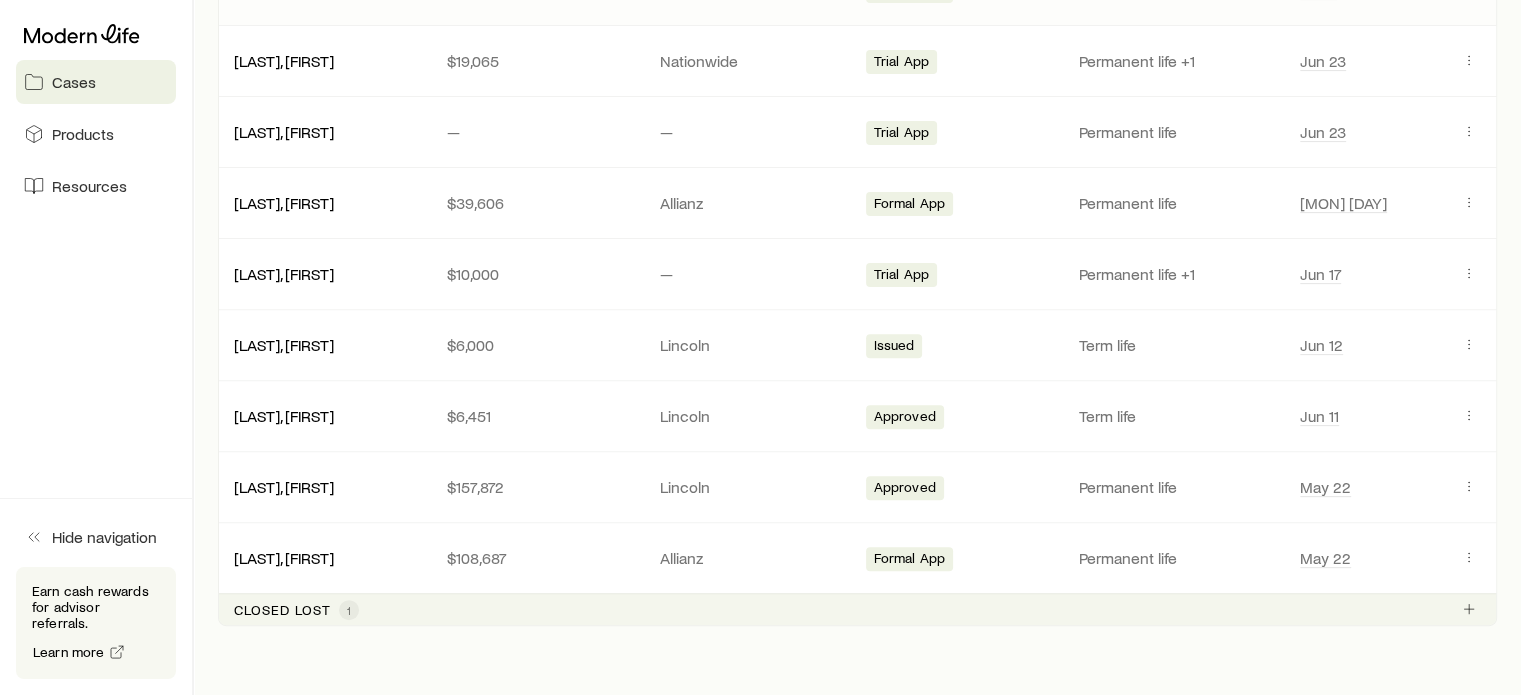 scroll, scrollTop: 615, scrollLeft: 0, axis: vertical 